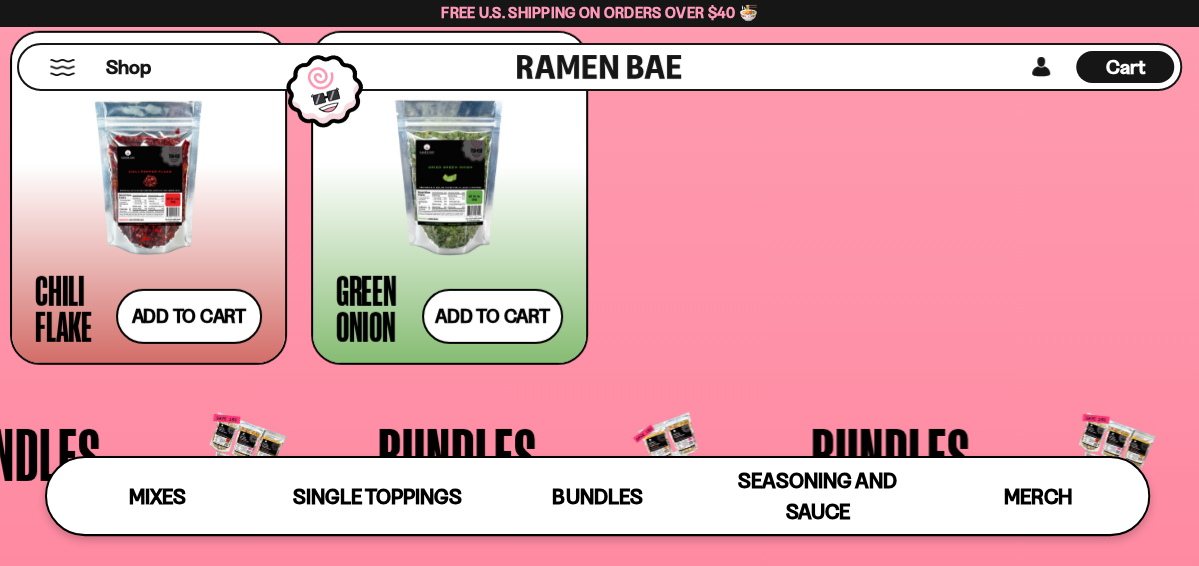 scroll, scrollTop: 3427, scrollLeft: 0, axis: vertical 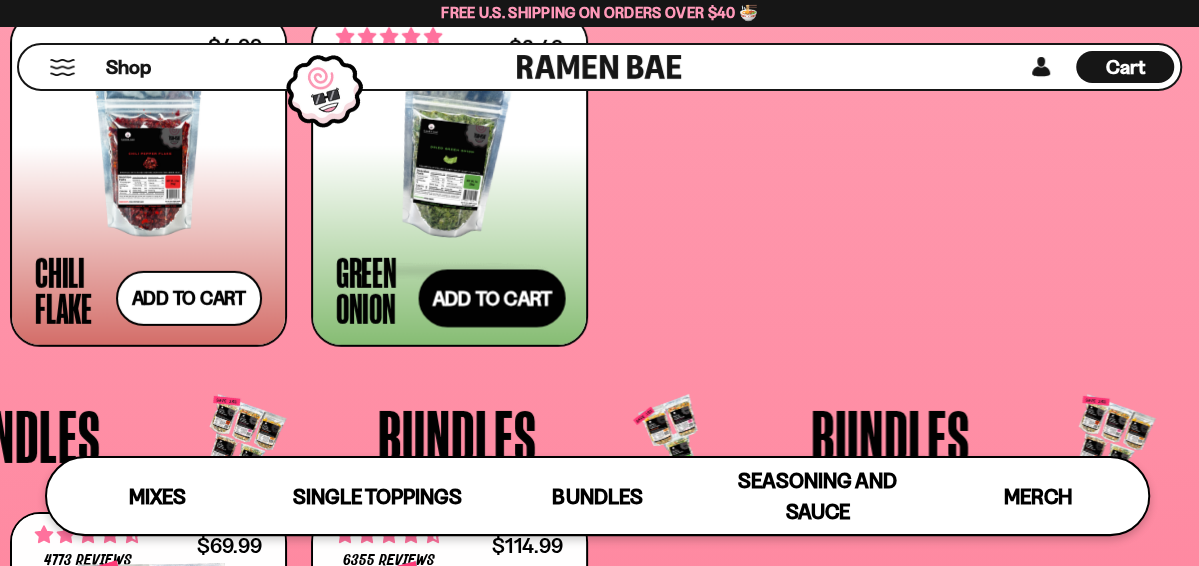 click on "Add to cart
Add
—
Regular price
$3.49
Regular price
Sale price
$3.49
Unit price
/
per" at bounding box center [492, 298] 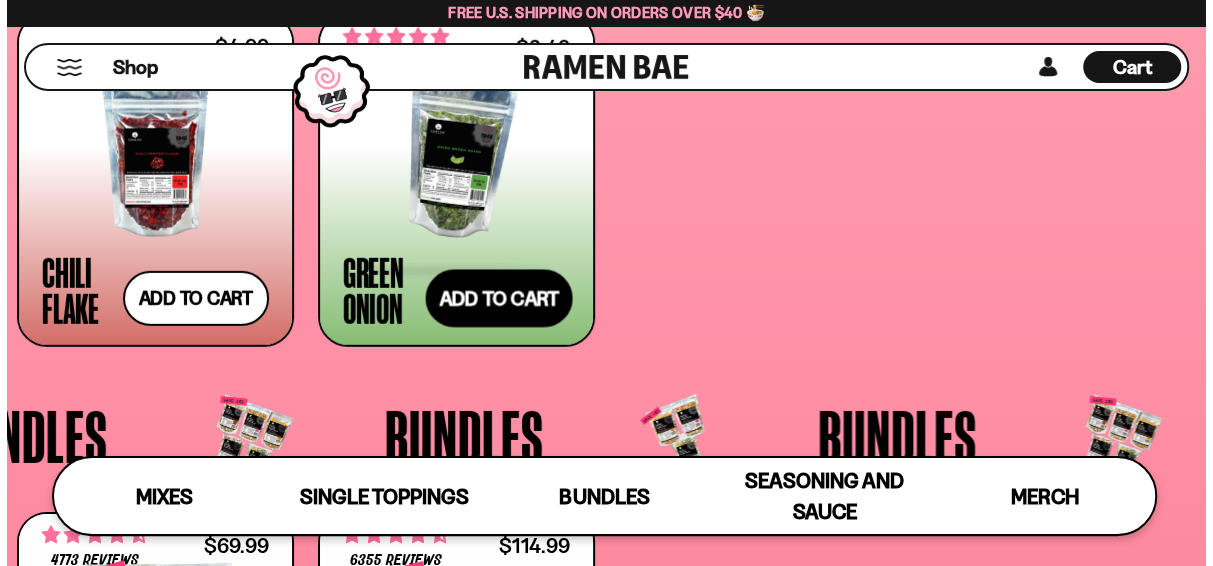 scroll, scrollTop: 3461, scrollLeft: 0, axis: vertical 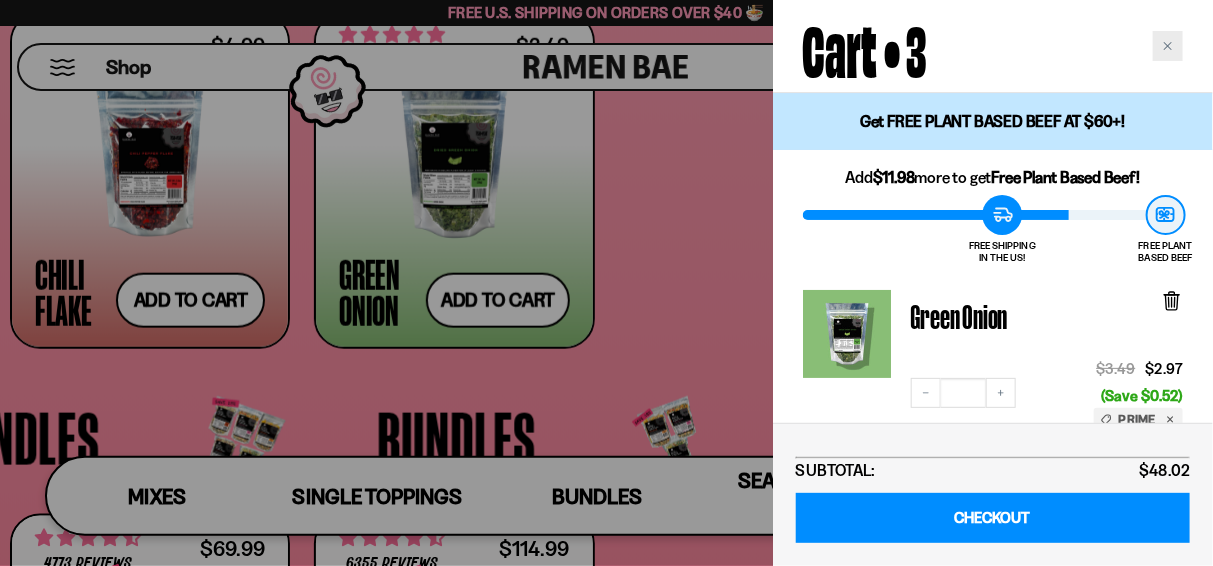 click 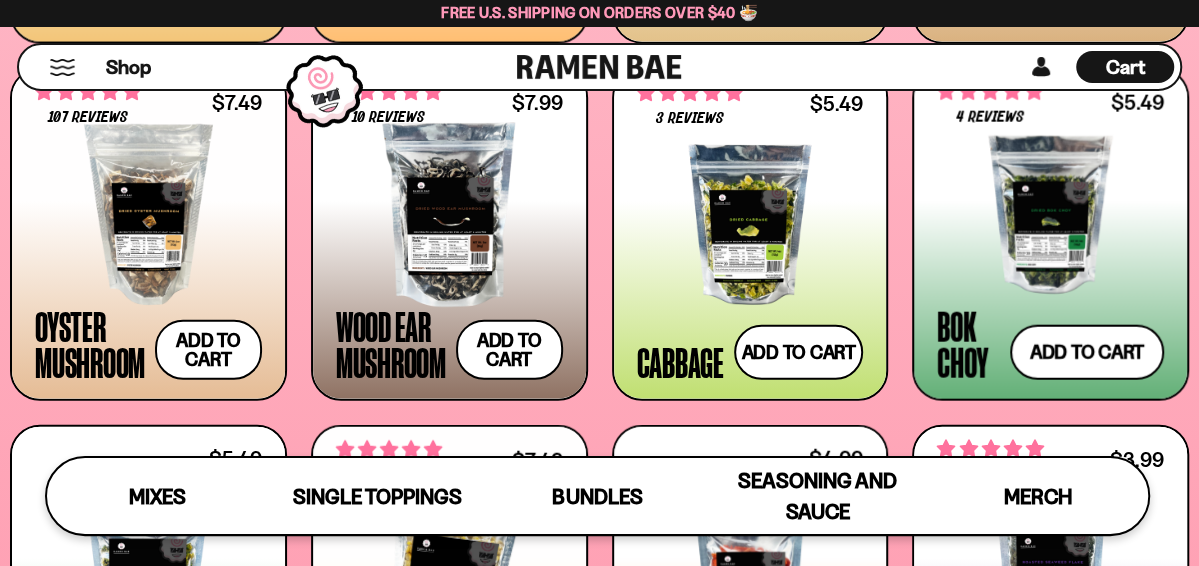 scroll, scrollTop: 2627, scrollLeft: 0, axis: vertical 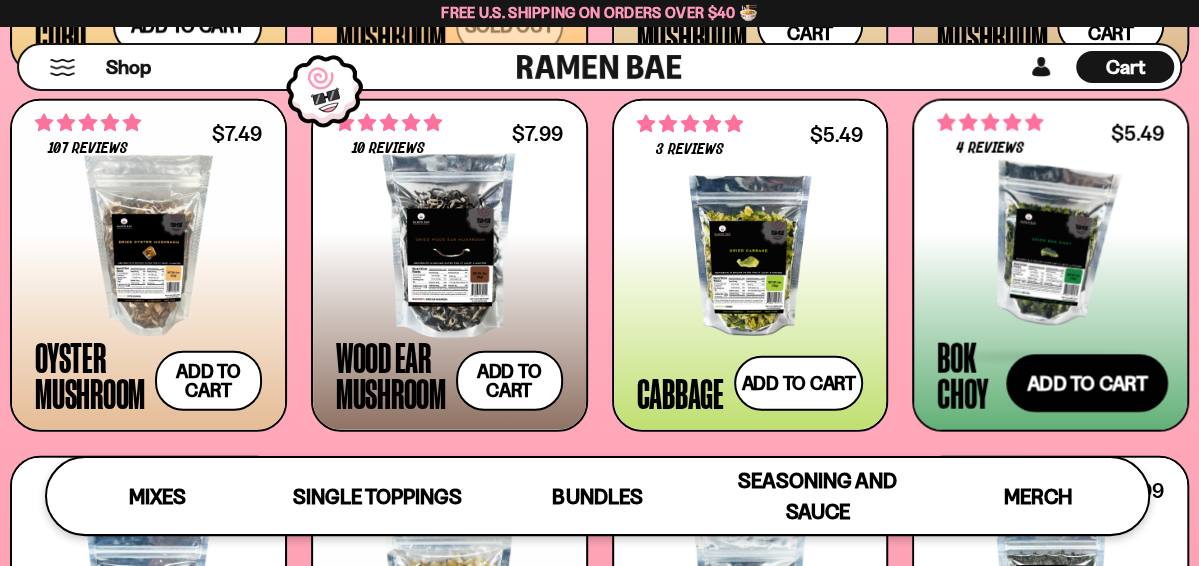 click on "Add to cart
Add
—
Regular price
$5.49
Regular price
Sale price
$5.49
Unit price
/
per" at bounding box center (1087, 384) 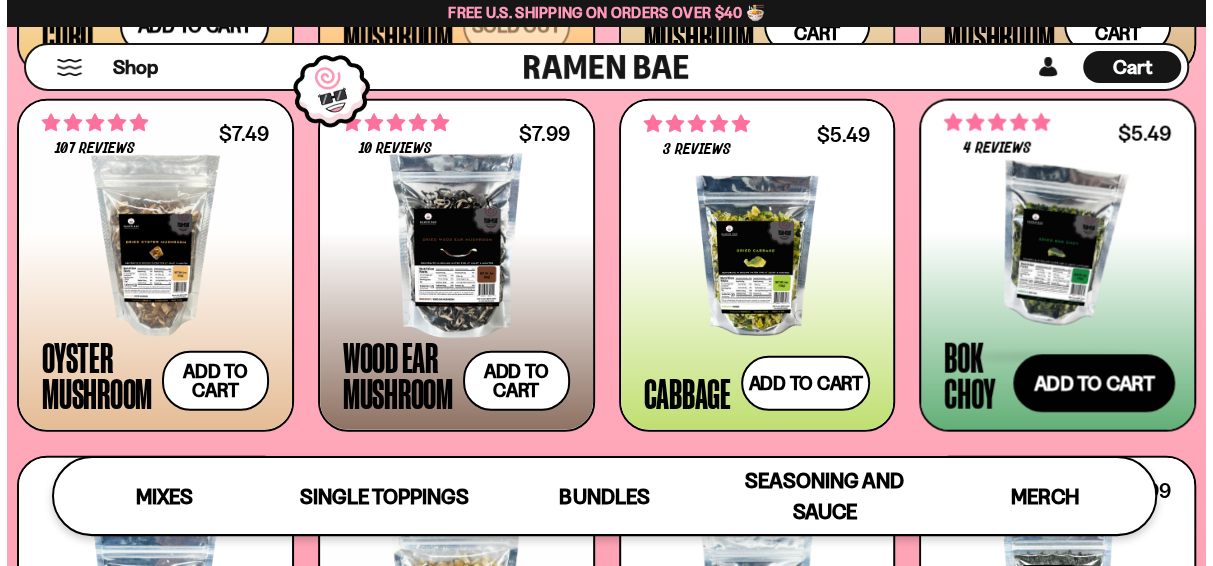 scroll, scrollTop: 2648, scrollLeft: 0, axis: vertical 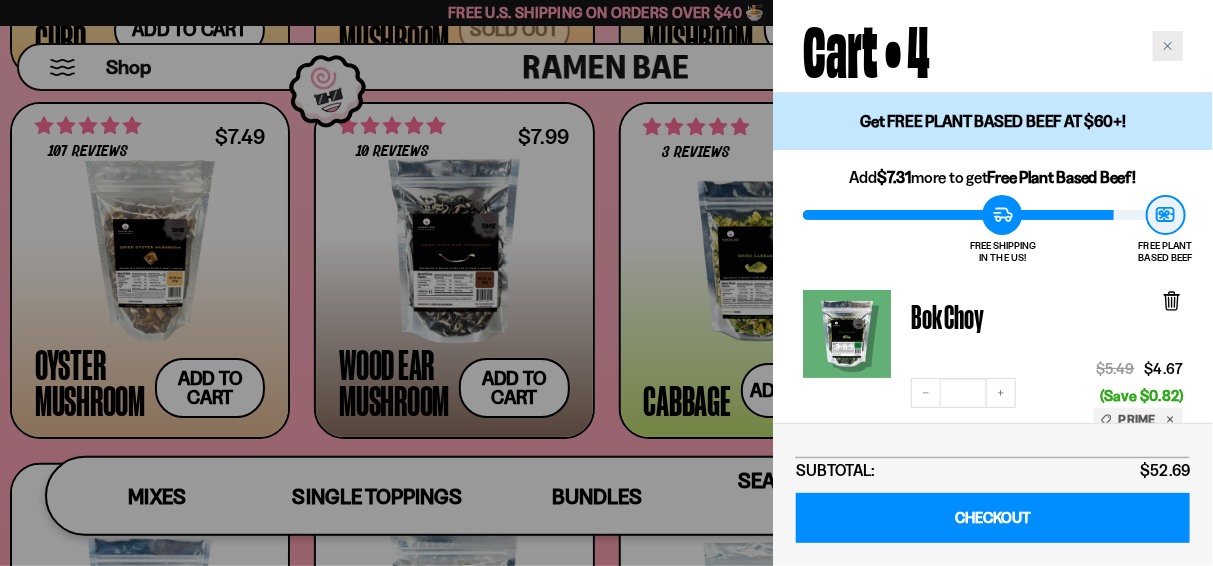 click 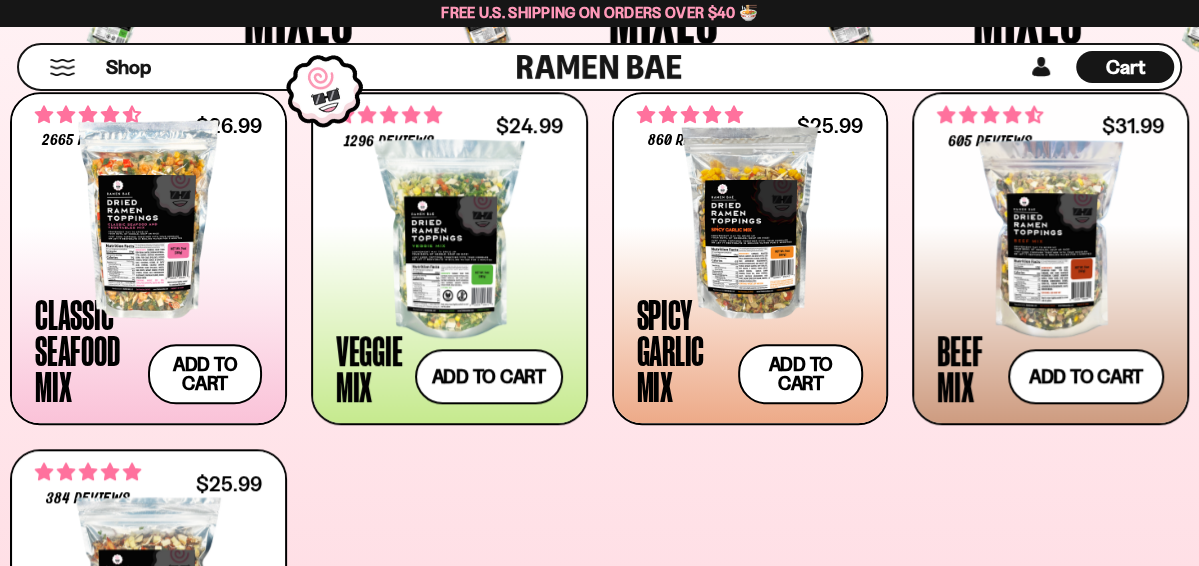 scroll, scrollTop: 728, scrollLeft: 0, axis: vertical 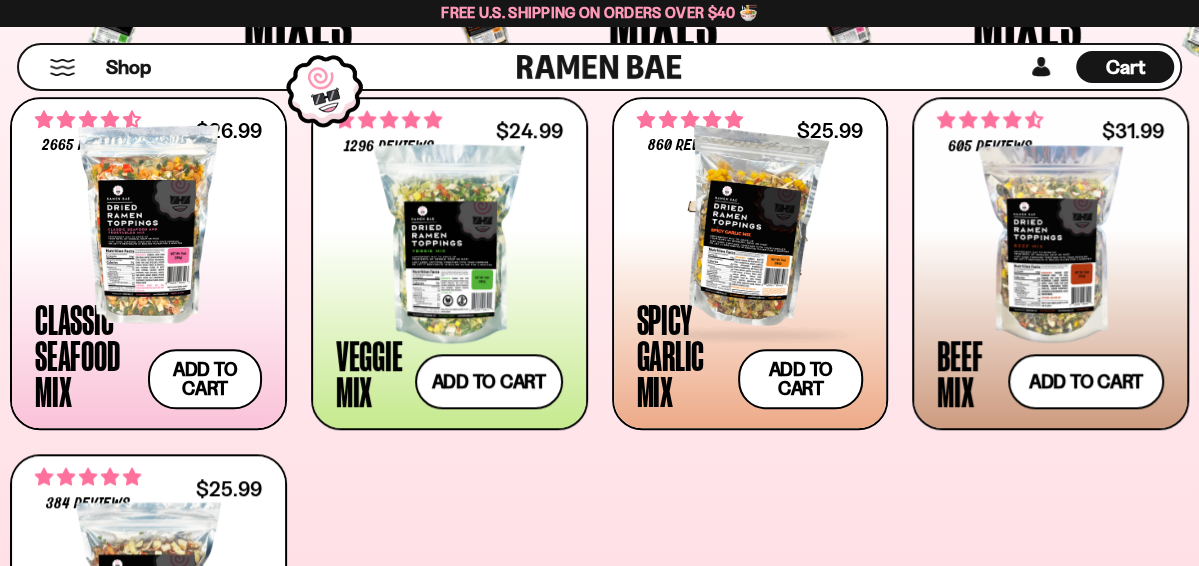 click at bounding box center [750, 224] 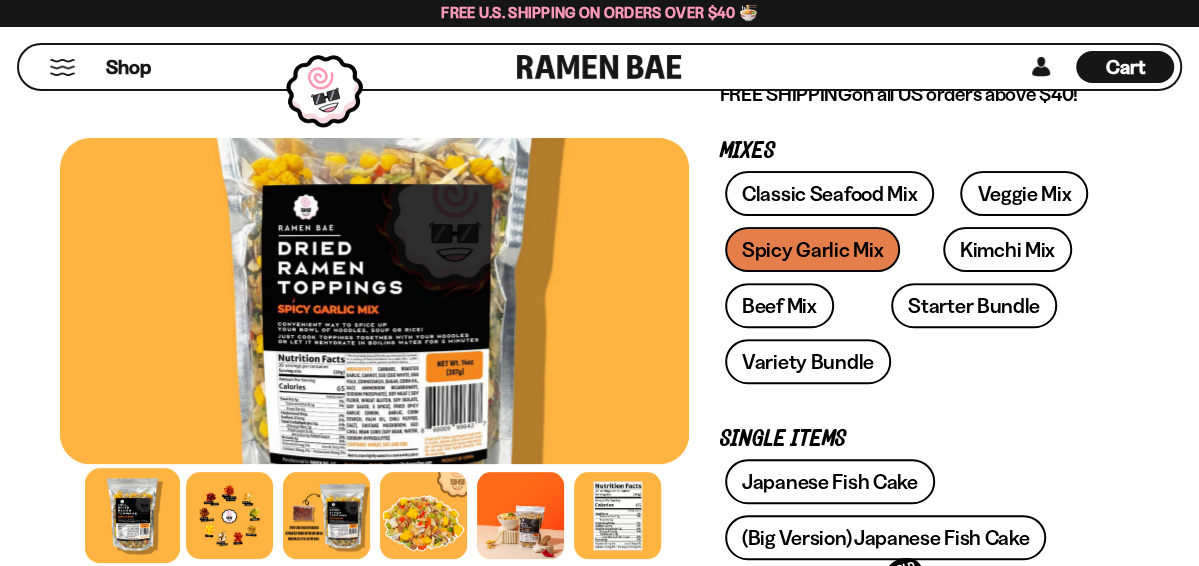 scroll, scrollTop: 300, scrollLeft: 0, axis: vertical 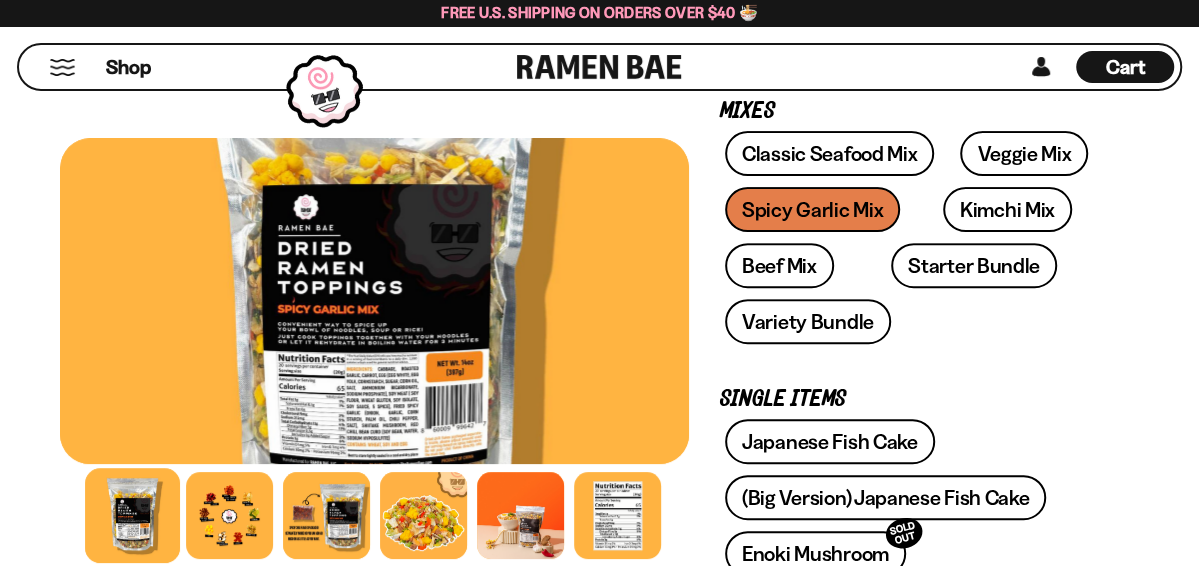 click on "Cart
D0381C2F-513E-4F90-8A41-6F0A75DCBAAA" at bounding box center (1125, 67) 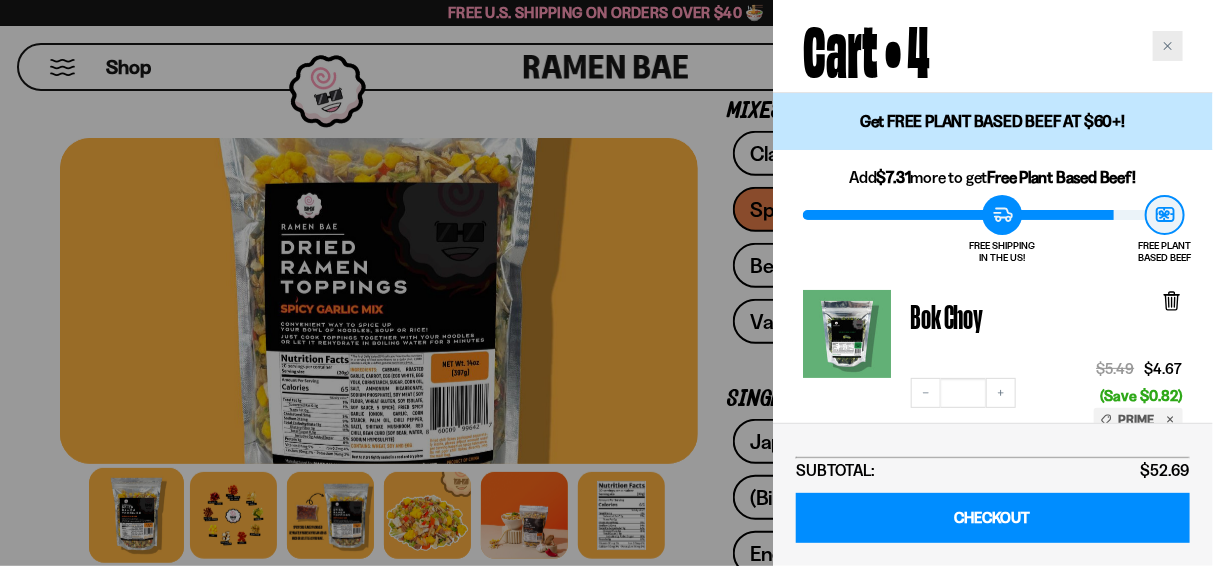 click 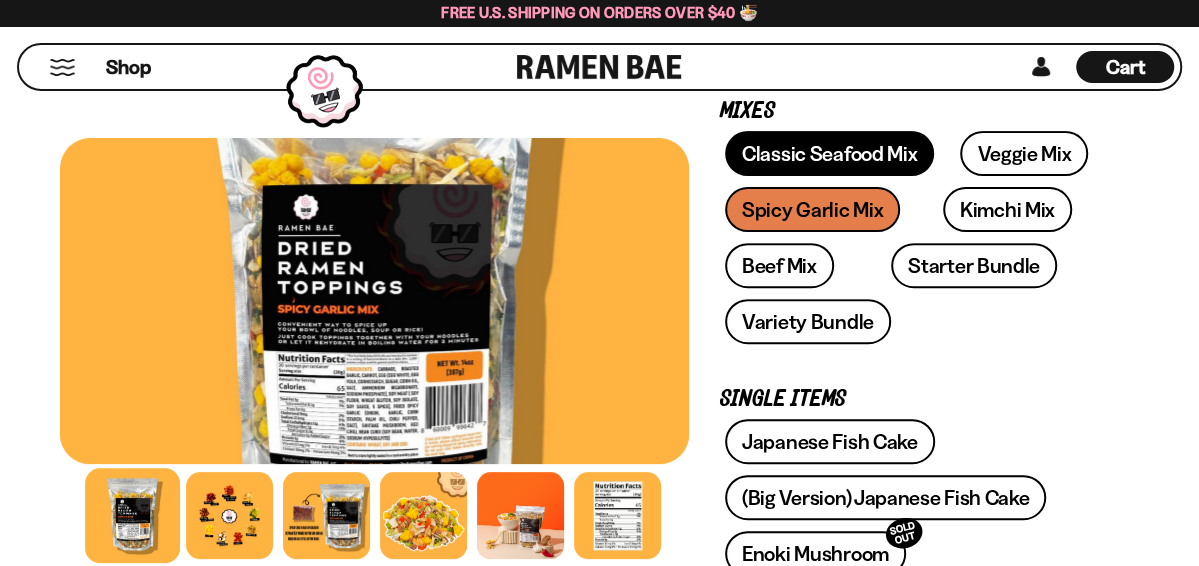 click on "Classic Seafood Mix" at bounding box center (829, 153) 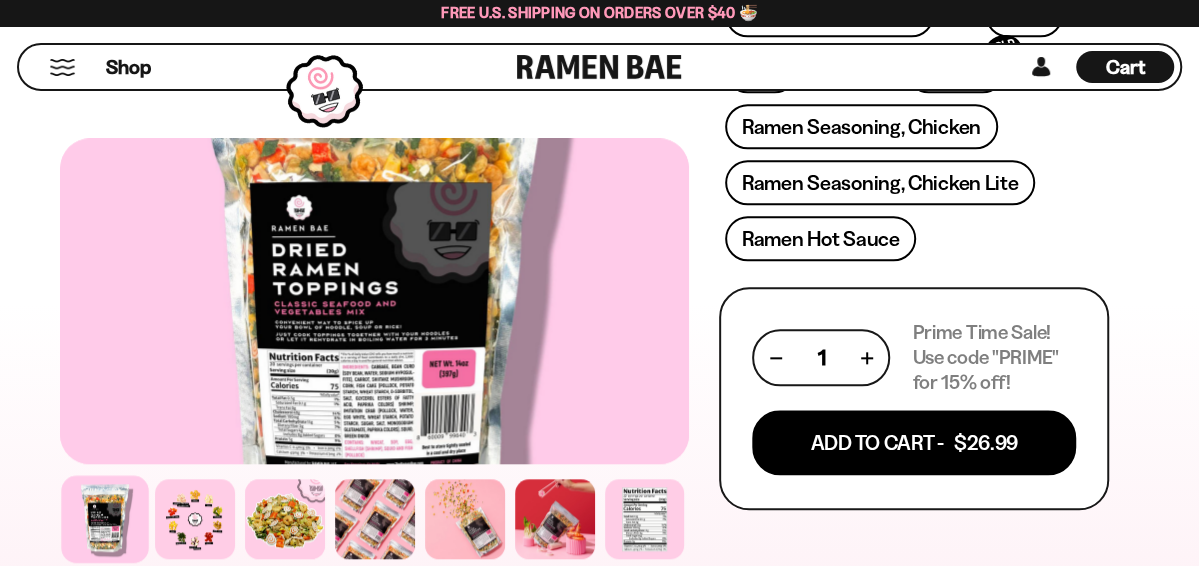scroll, scrollTop: 1100, scrollLeft: 0, axis: vertical 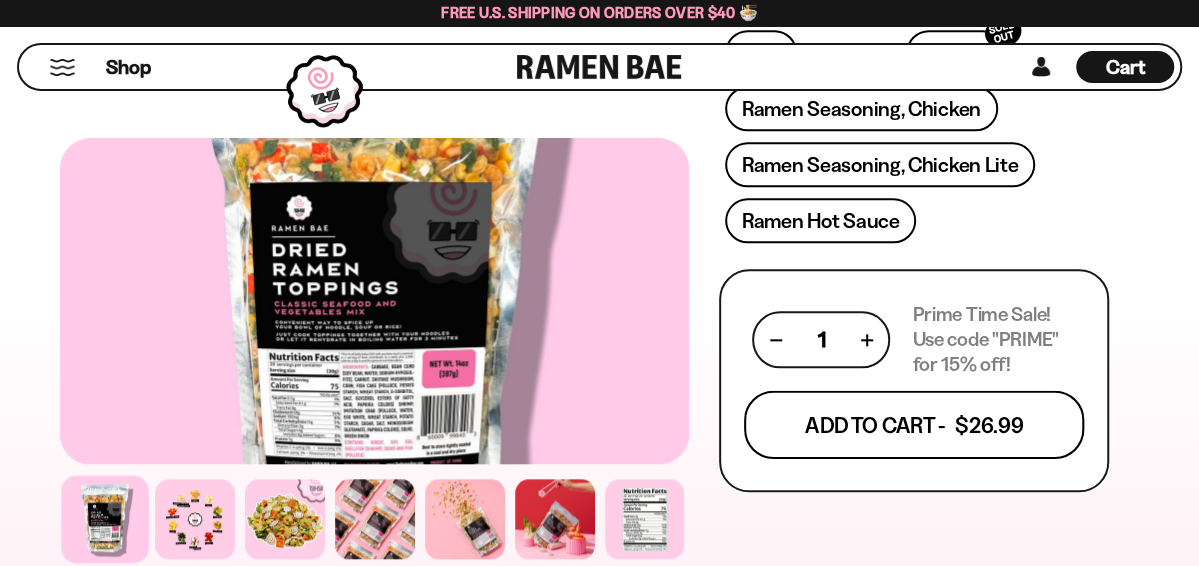 click on "Add To Cart -
$26.99" at bounding box center [914, 425] 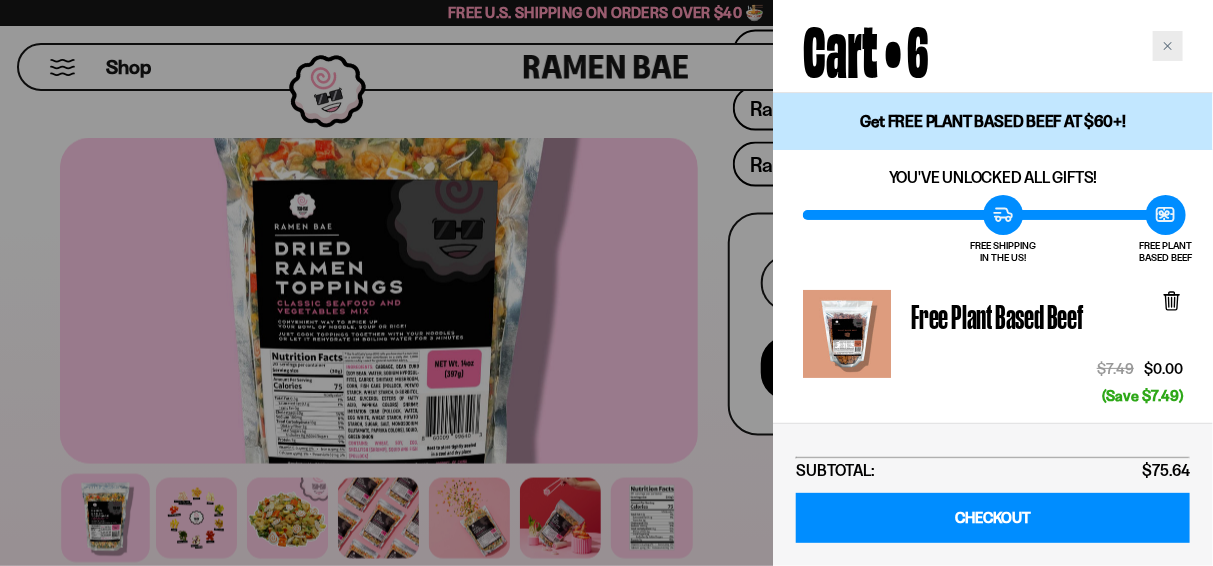 click 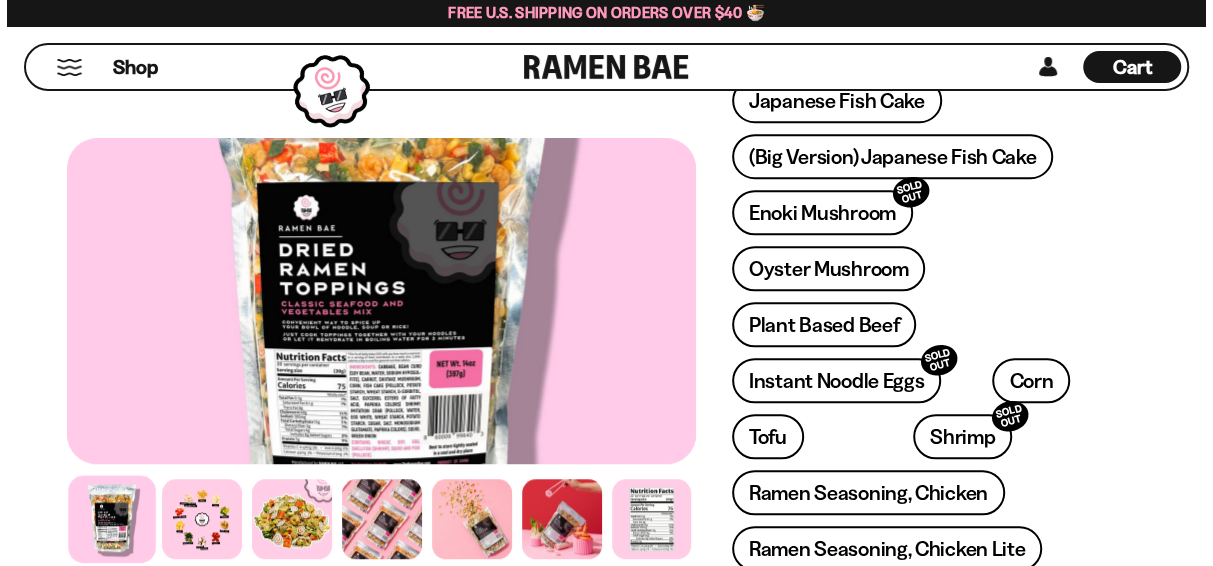 scroll, scrollTop: 700, scrollLeft: 0, axis: vertical 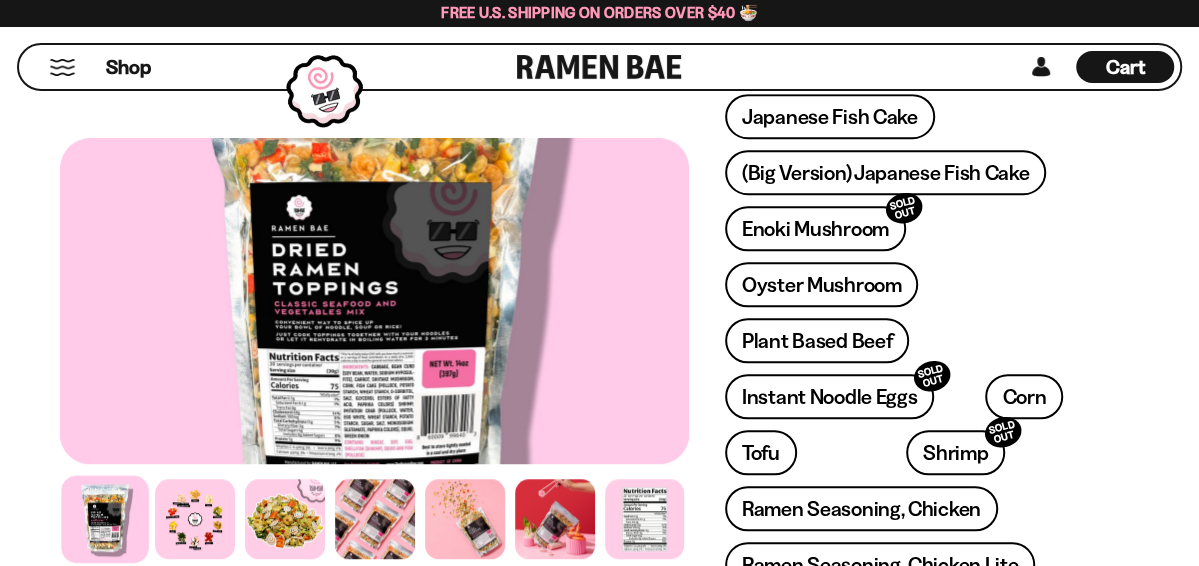 click on "Cart" at bounding box center [1125, 67] 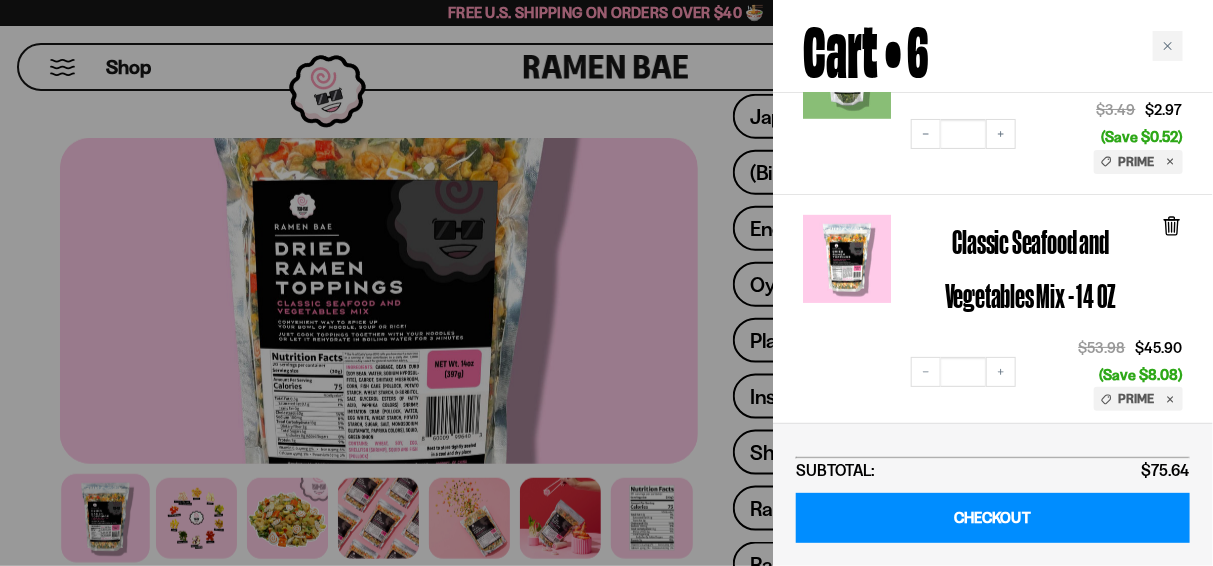 scroll, scrollTop: 600, scrollLeft: 0, axis: vertical 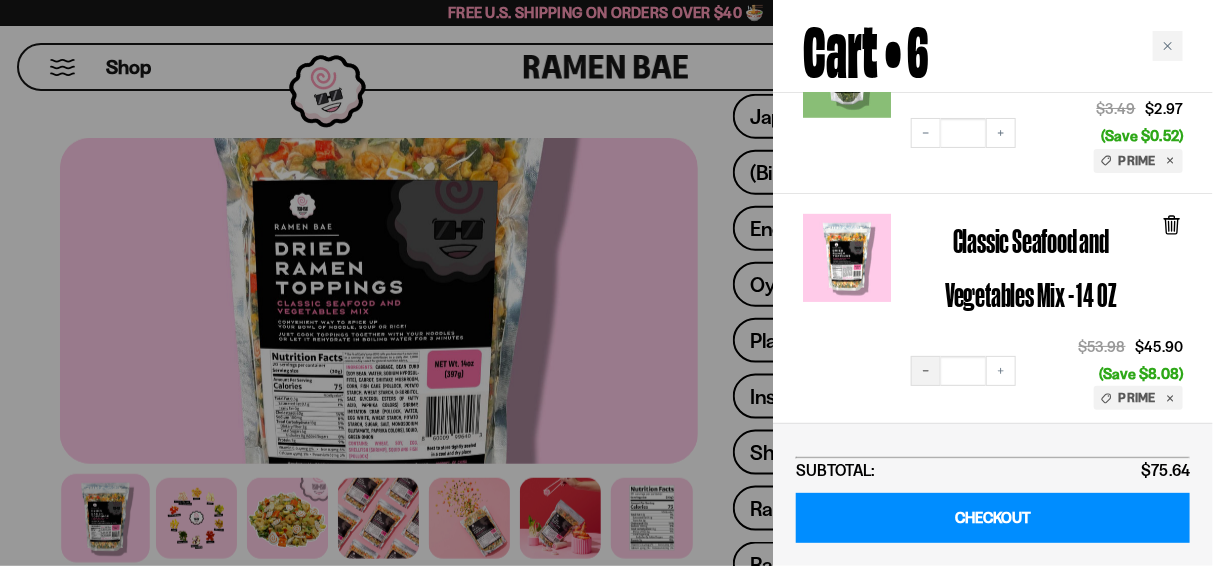 click 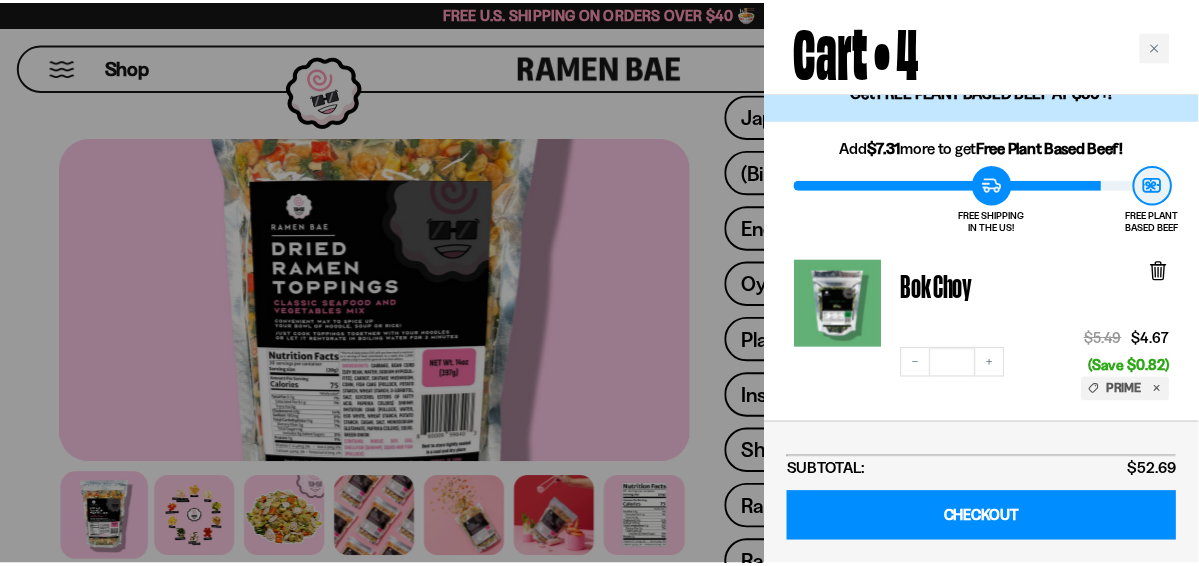 scroll, scrollTop: 0, scrollLeft: 0, axis: both 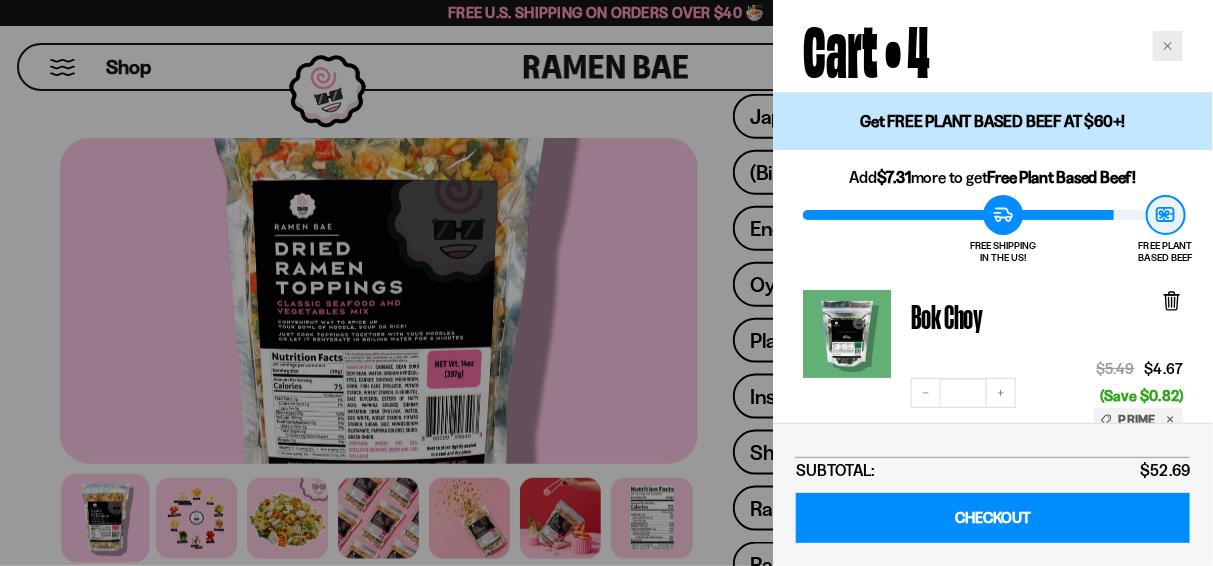 click at bounding box center (1168, 46) 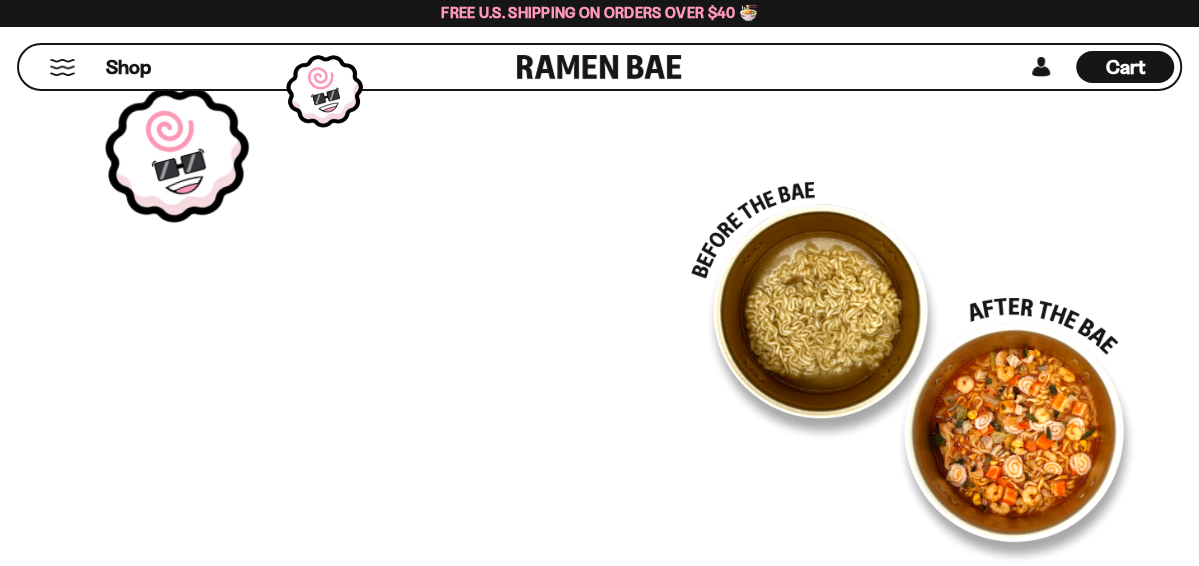 scroll, scrollTop: 3600, scrollLeft: 0, axis: vertical 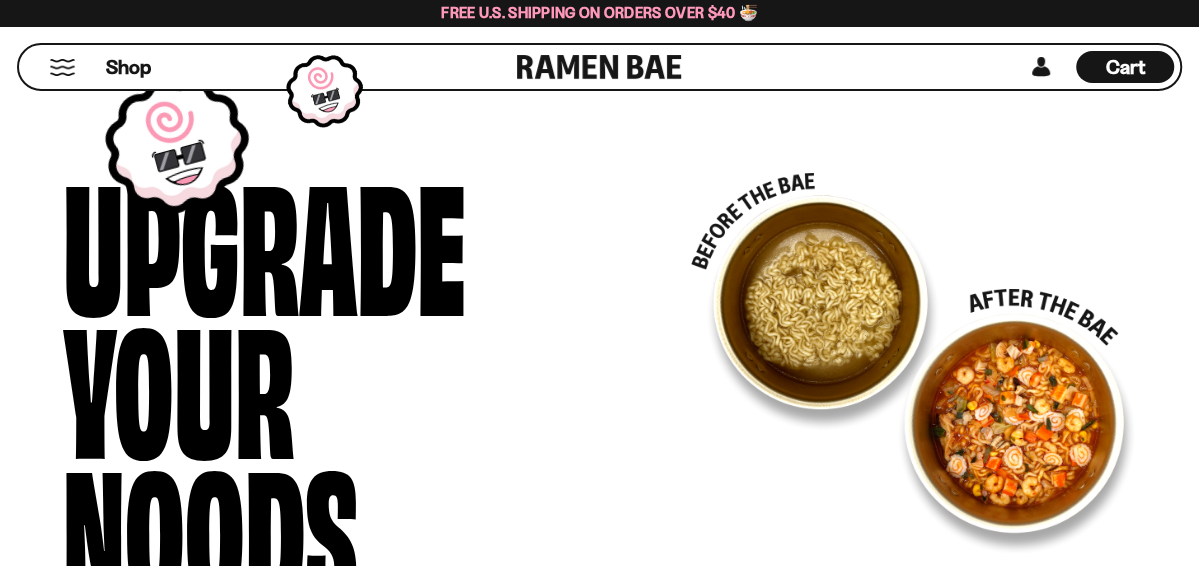click at bounding box center [913, 364] 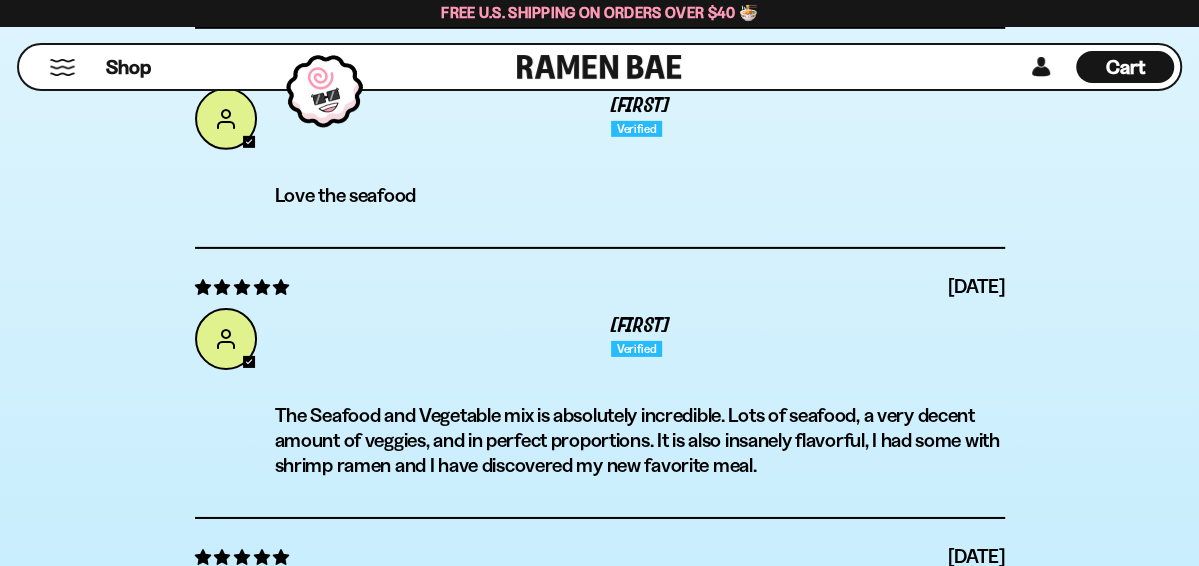 scroll, scrollTop: 7800, scrollLeft: 0, axis: vertical 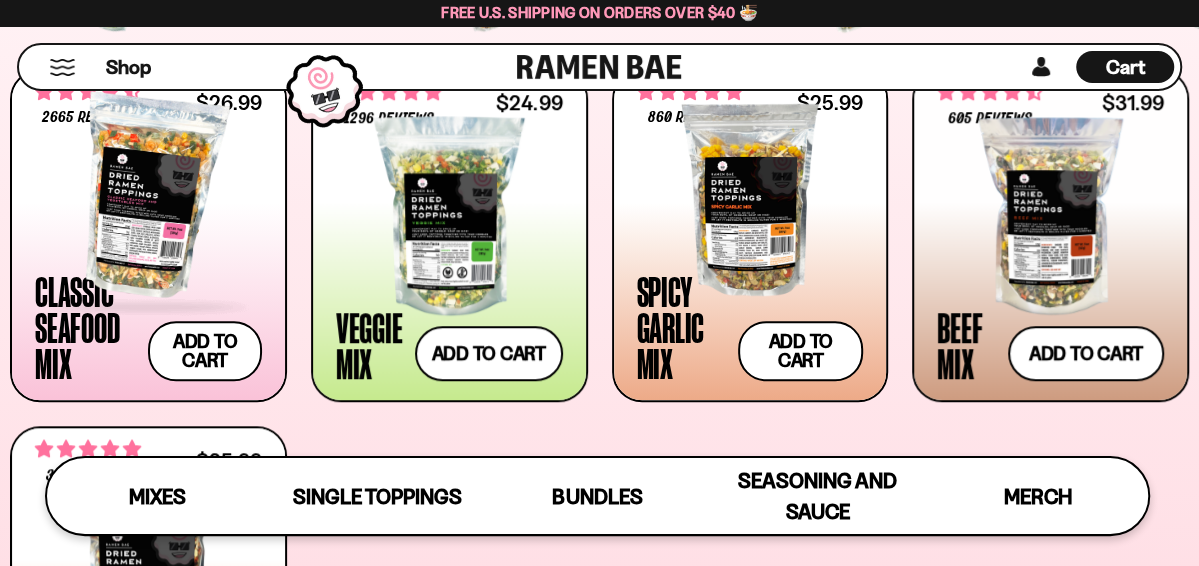 click at bounding box center [148, 196] 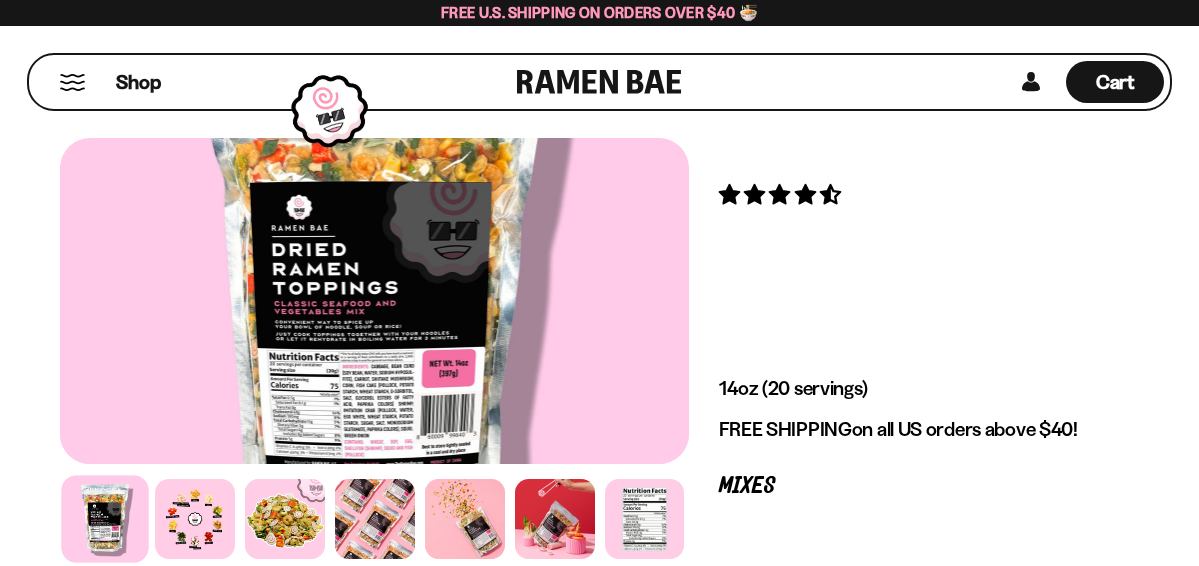 scroll, scrollTop: 0, scrollLeft: 0, axis: both 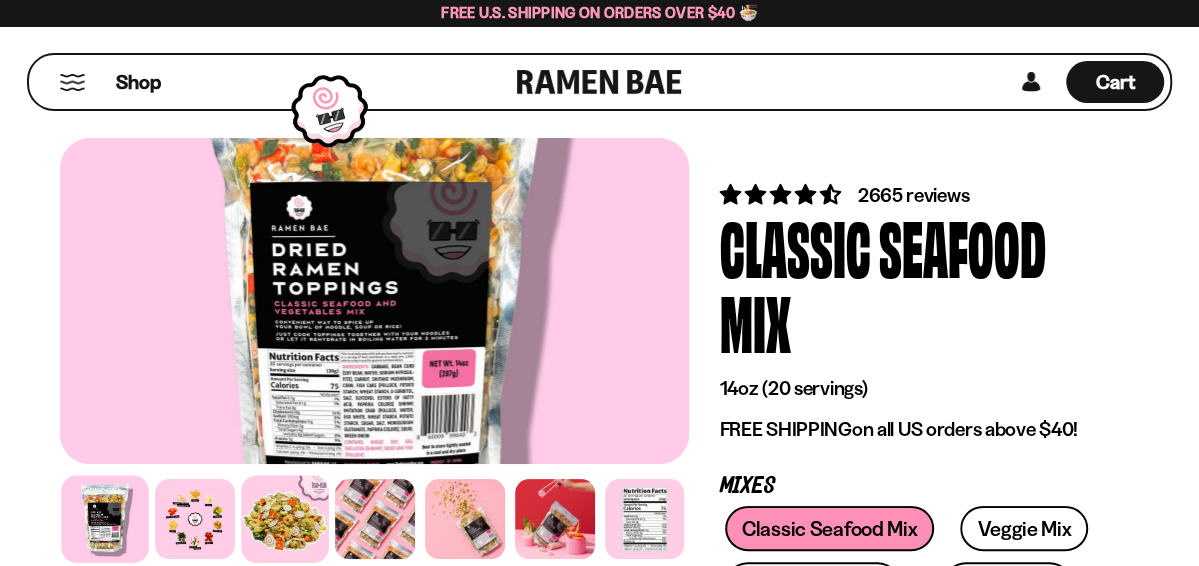 click at bounding box center (284, 518) 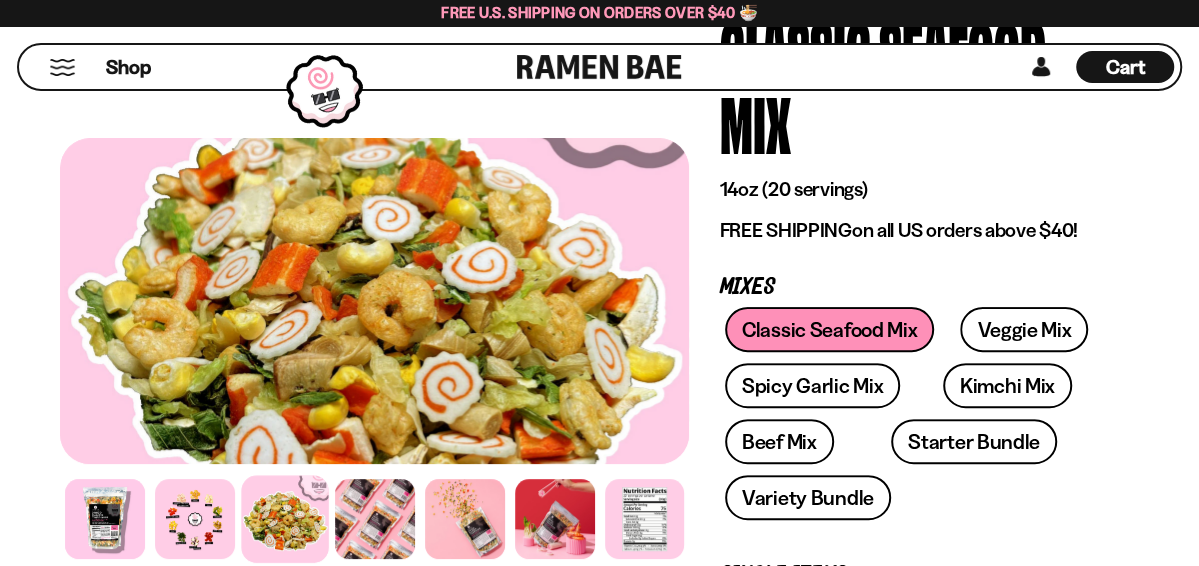 scroll, scrollTop: 200, scrollLeft: 0, axis: vertical 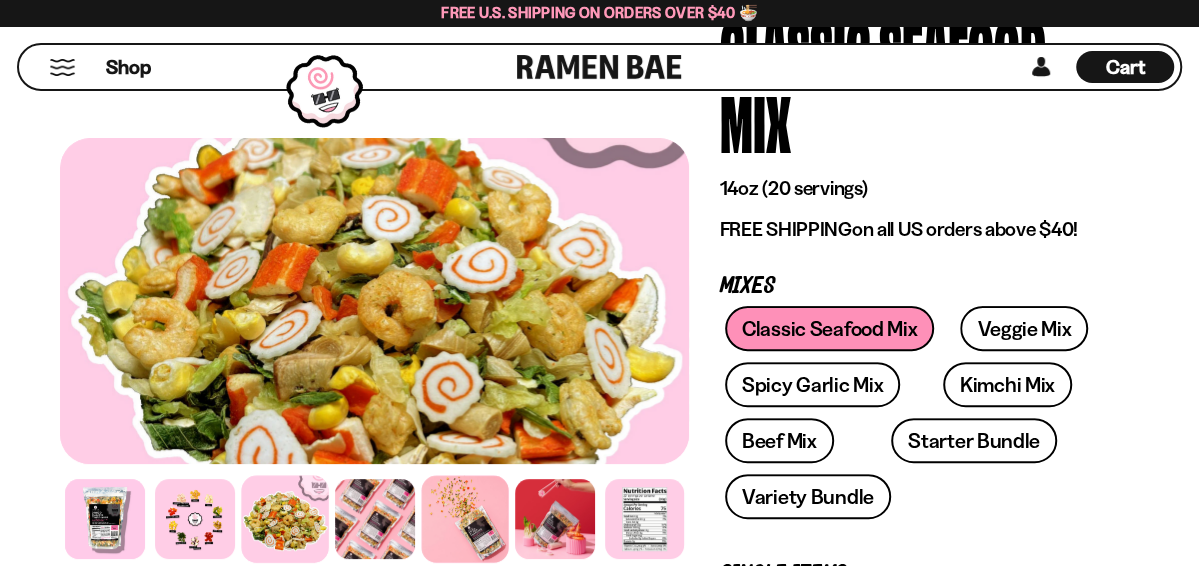 click at bounding box center (464, 518) 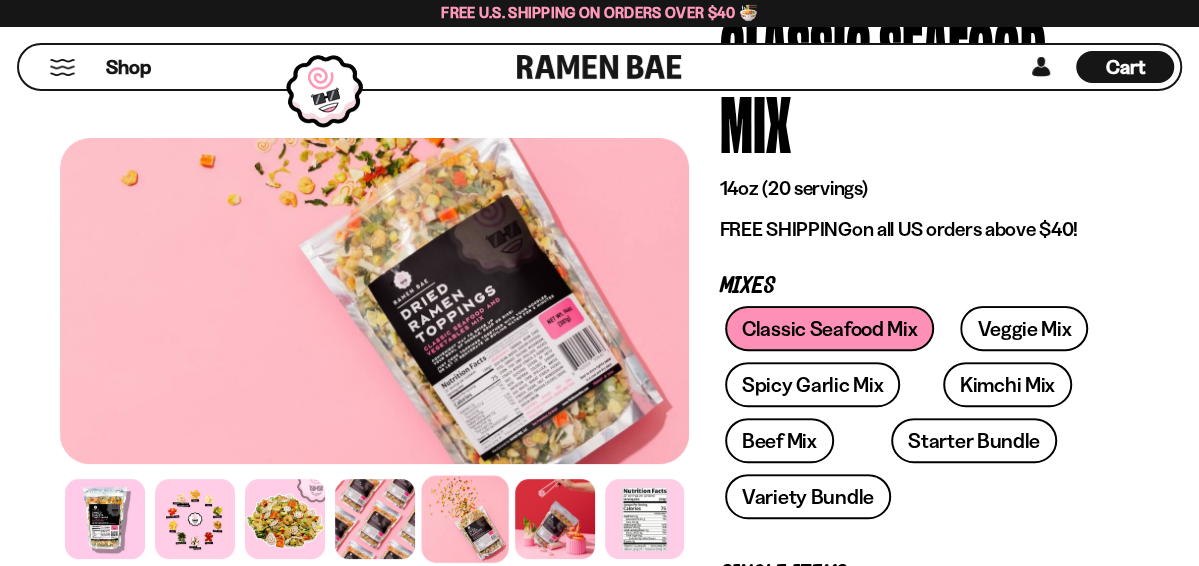 click on "Classic Seafood Mix
Veggie Mix
Spicy Garlic Mix
Kimchi Mix
Beef Mix" at bounding box center (914, 418) 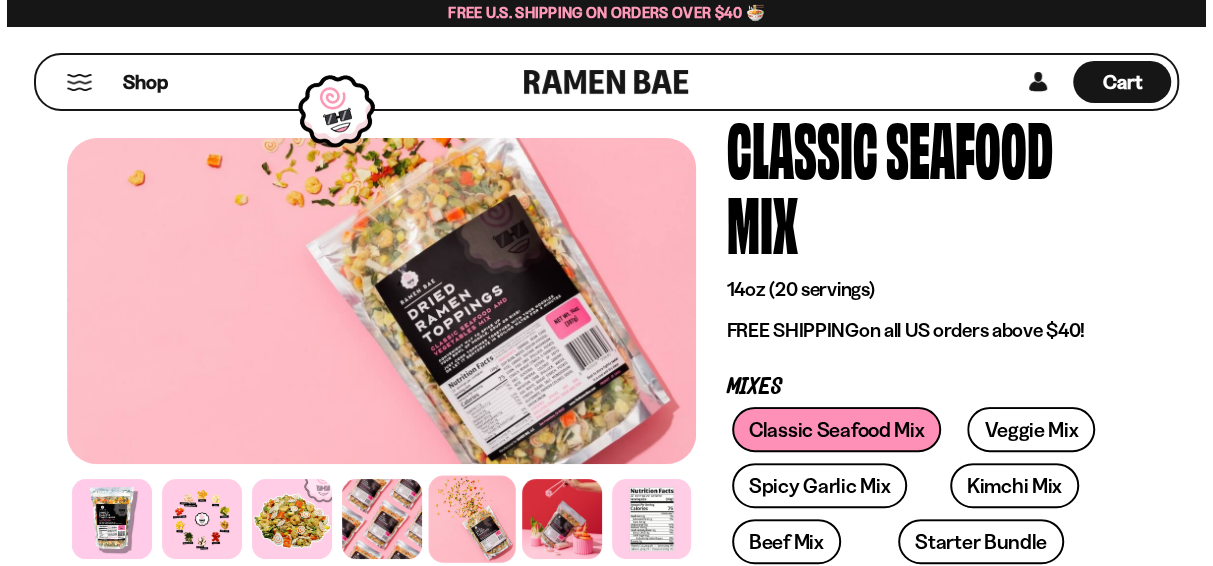scroll, scrollTop: 0, scrollLeft: 0, axis: both 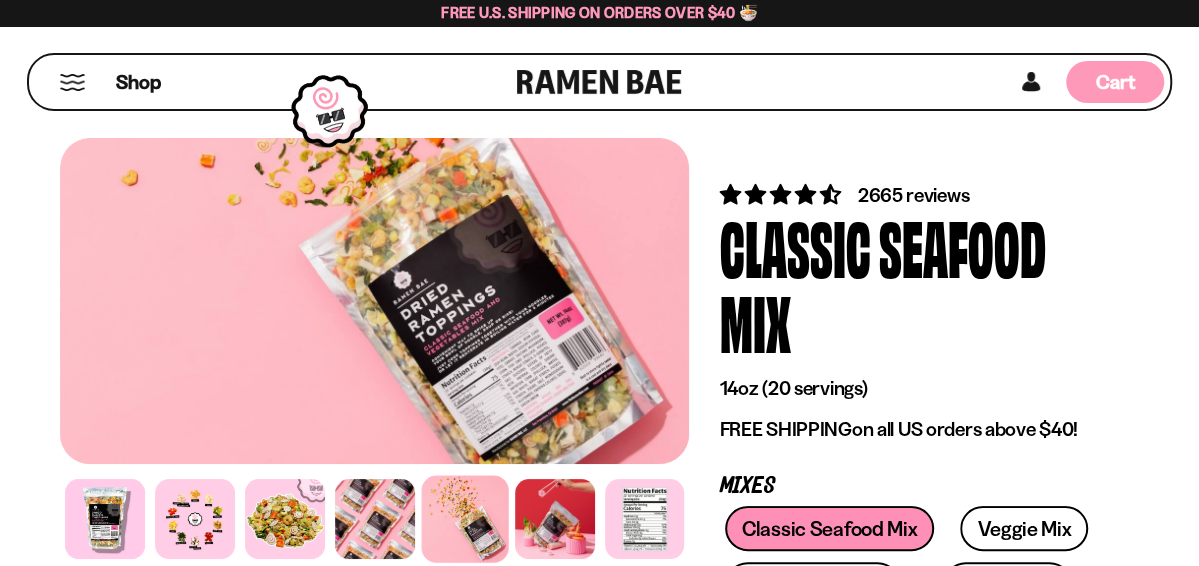 click on "Cart" at bounding box center (1115, 82) 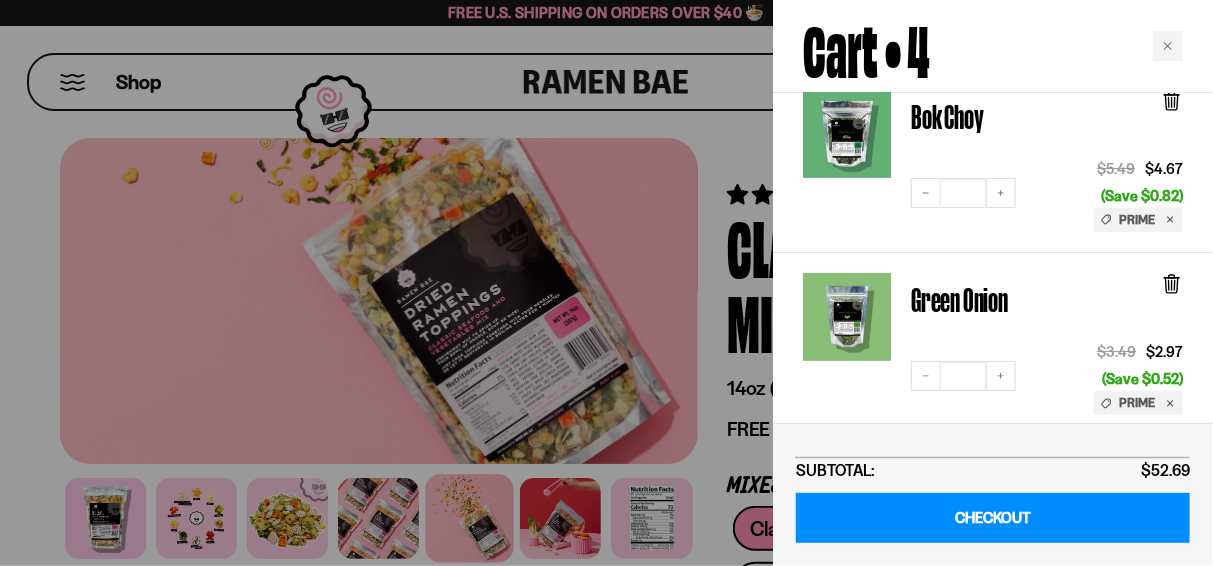 scroll, scrollTop: 300, scrollLeft: 0, axis: vertical 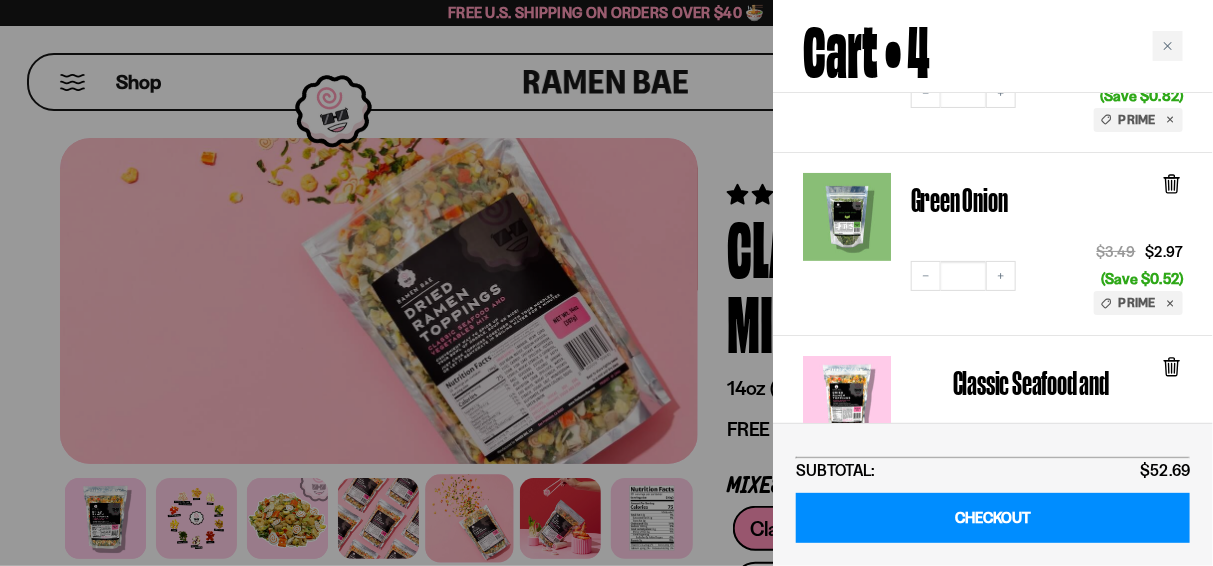 click 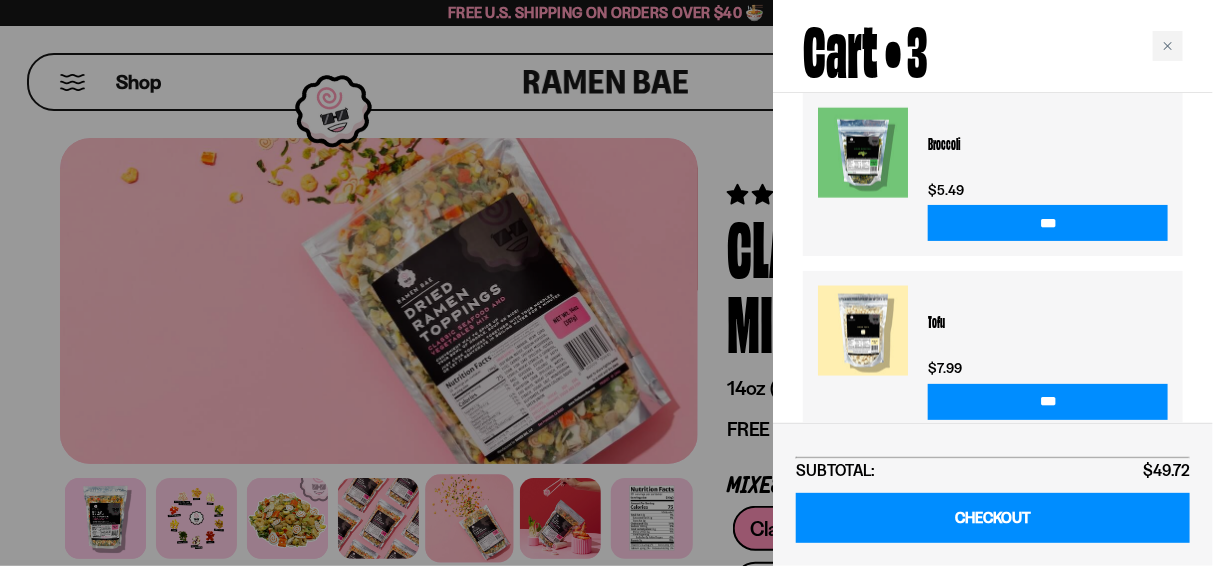 scroll, scrollTop: 1098, scrollLeft: 0, axis: vertical 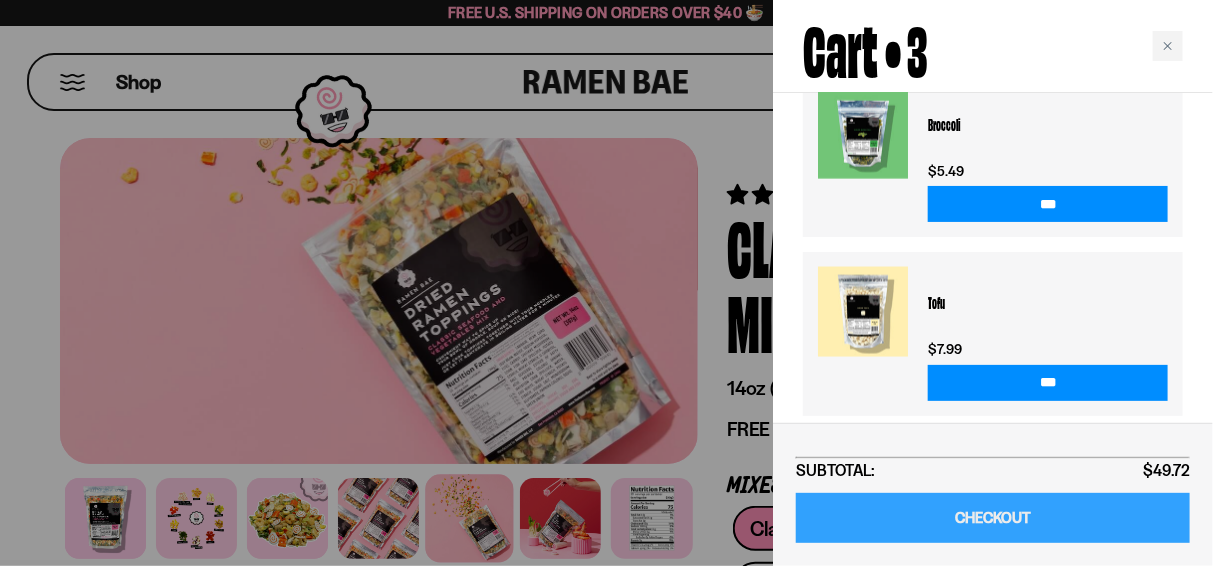 click on "CHECKOUT" at bounding box center [993, 518] 